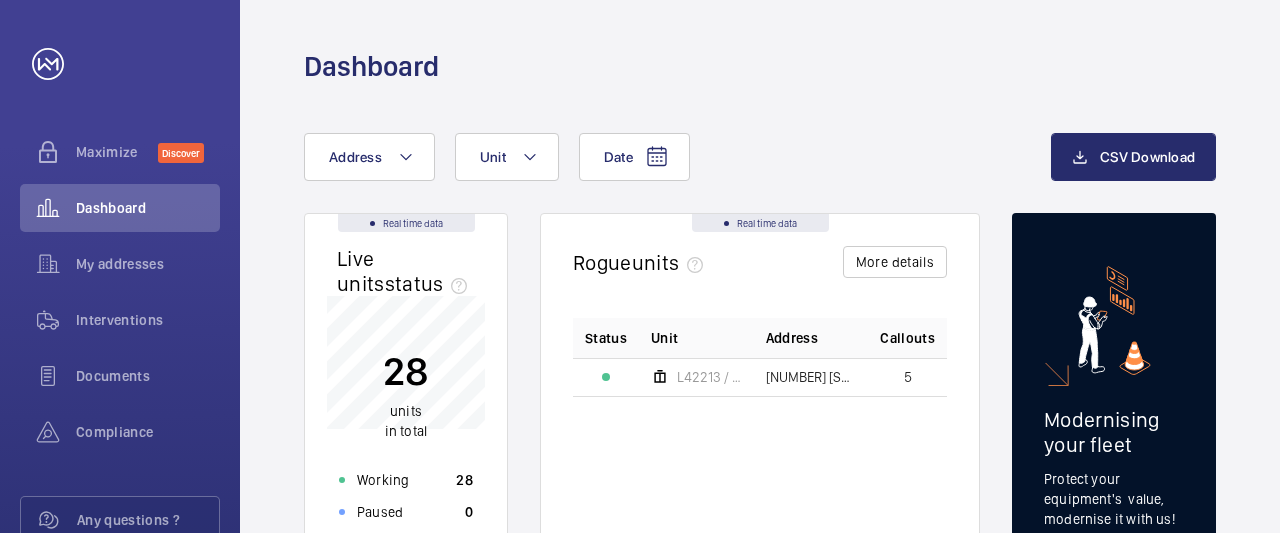 scroll, scrollTop: 0, scrollLeft: 0, axis: both 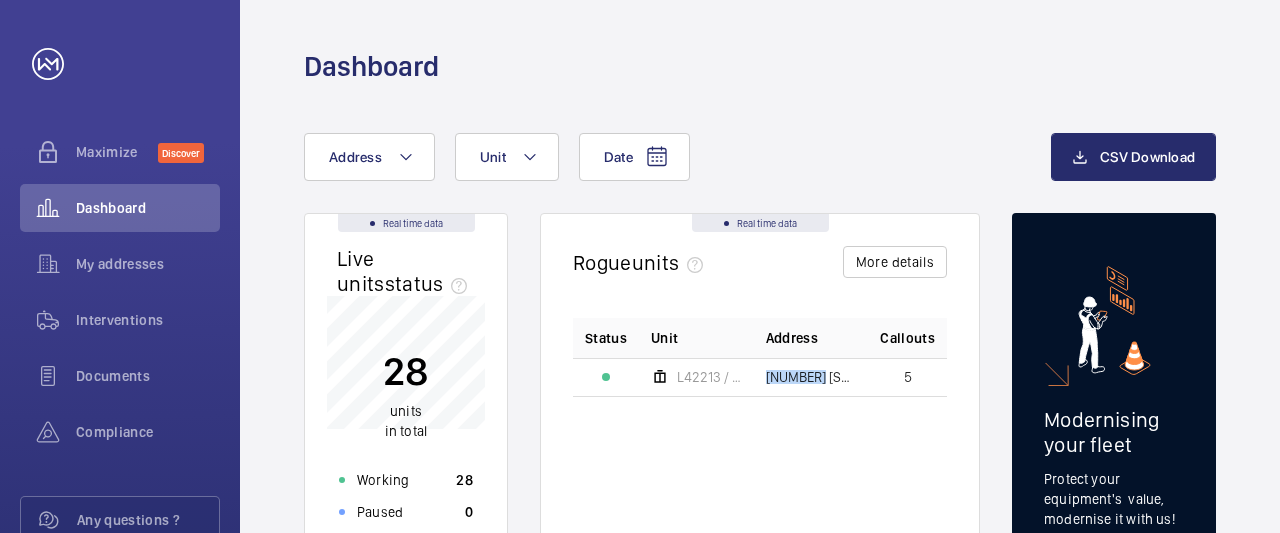 click on "[NUMBER] [STREET]" 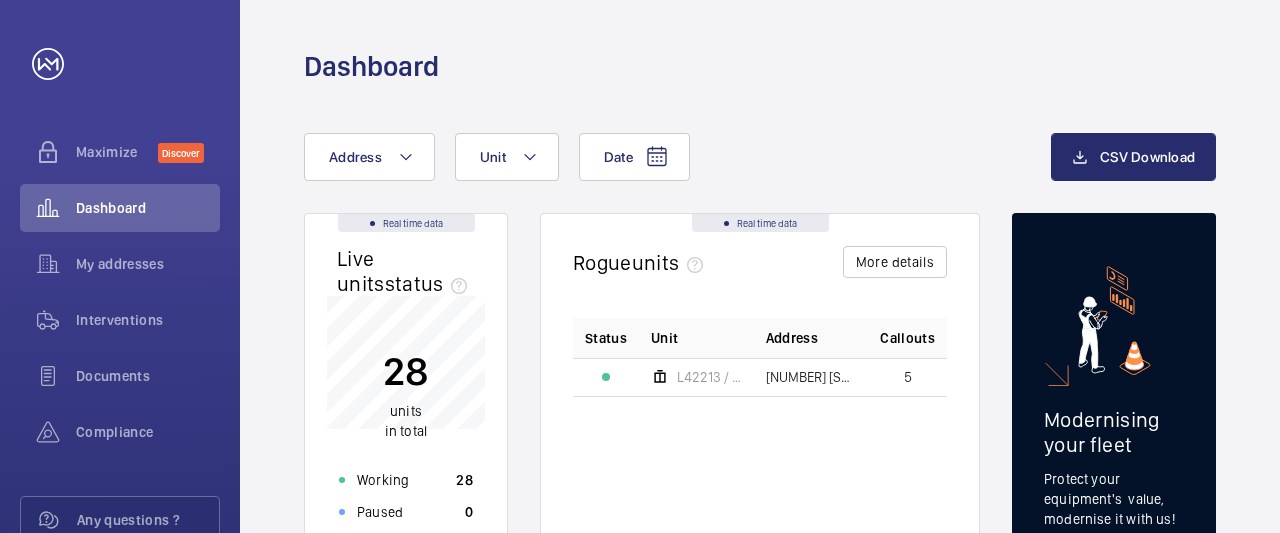 click on "L42213 / FL6" 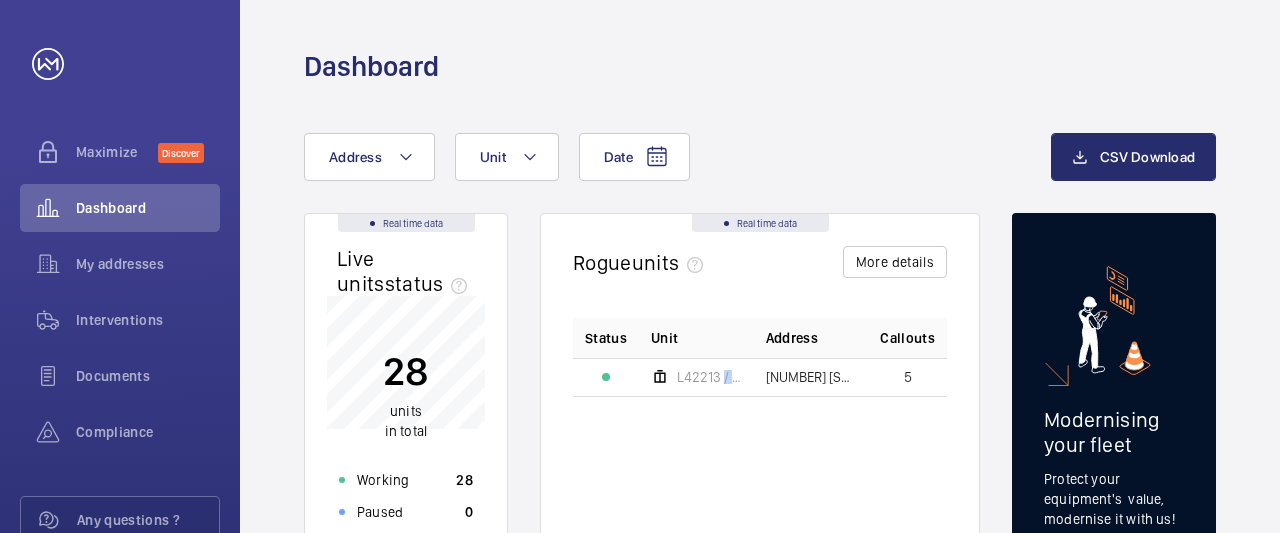 click on "L42213 / FL6" 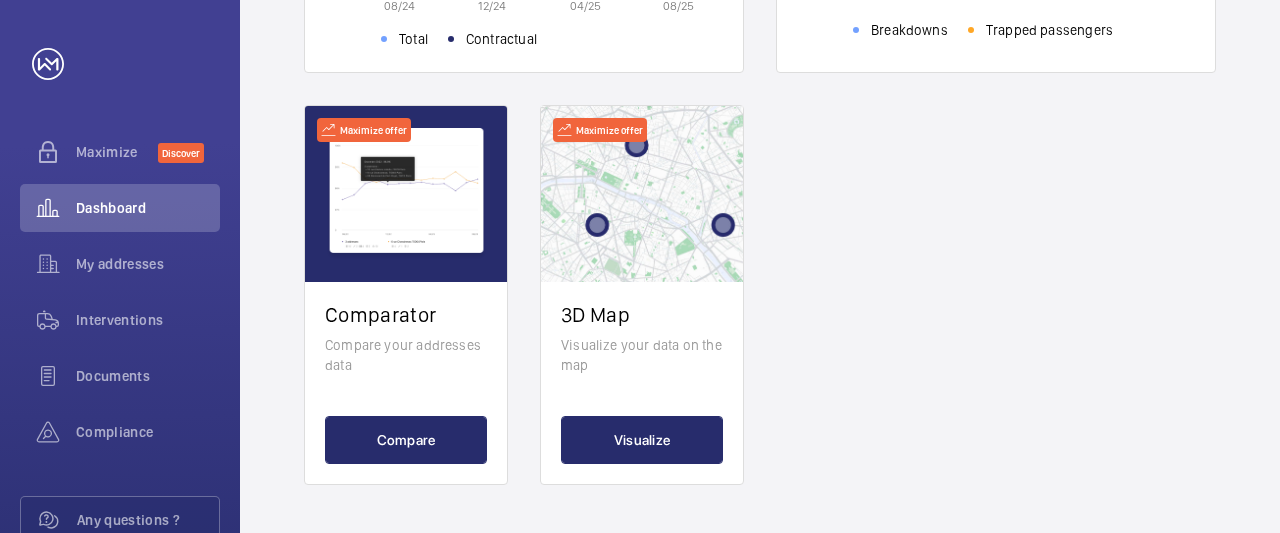 scroll, scrollTop: 584, scrollLeft: 0, axis: vertical 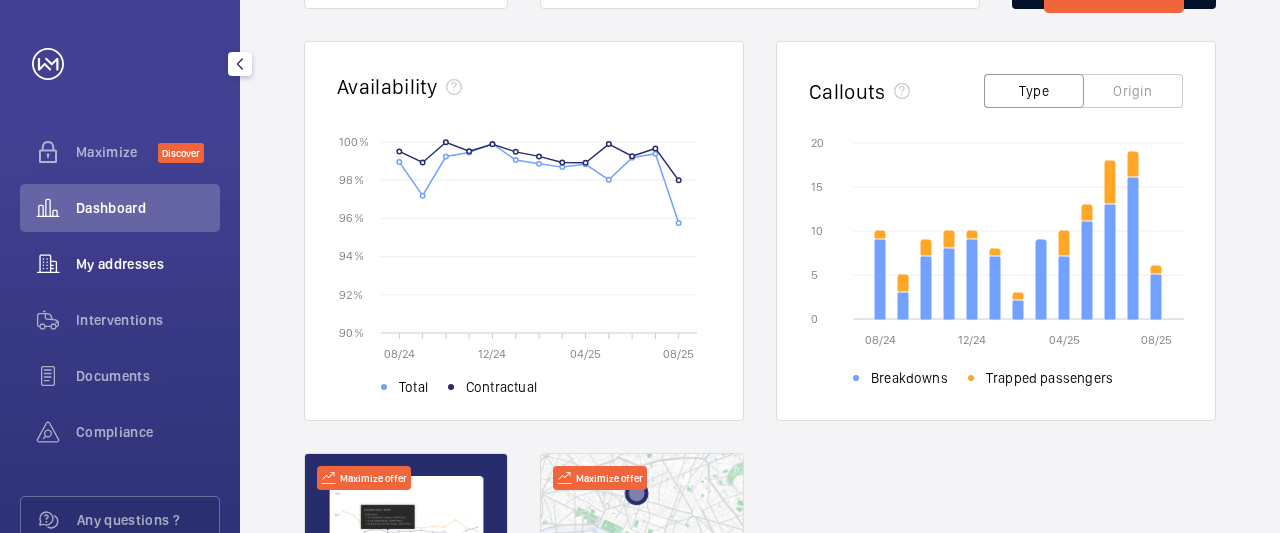 click on "My addresses" 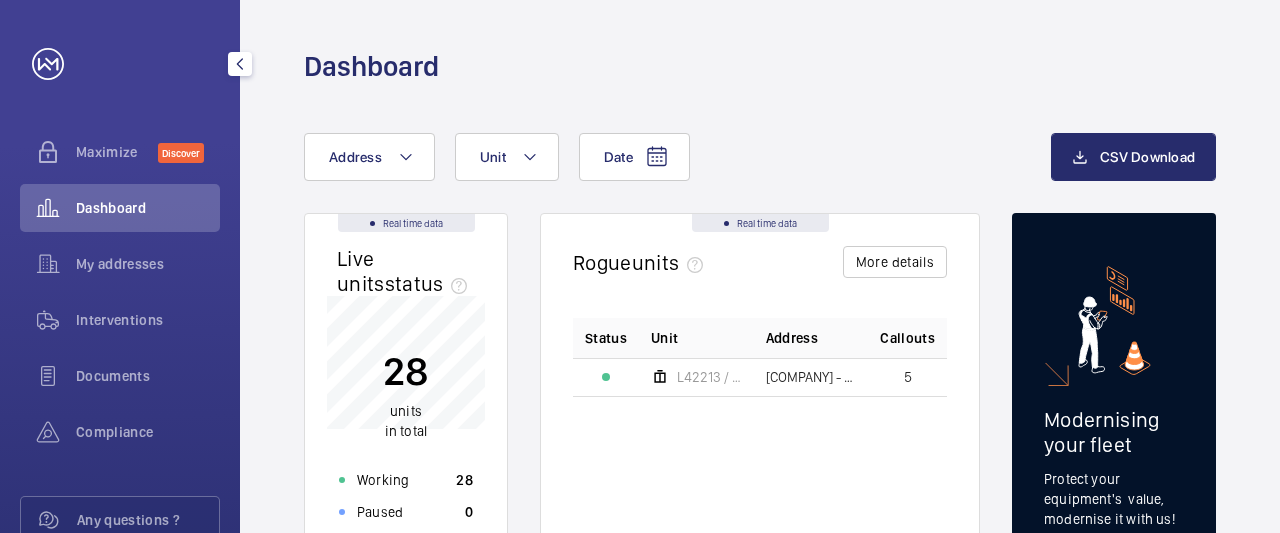 scroll, scrollTop: 0, scrollLeft: 0, axis: both 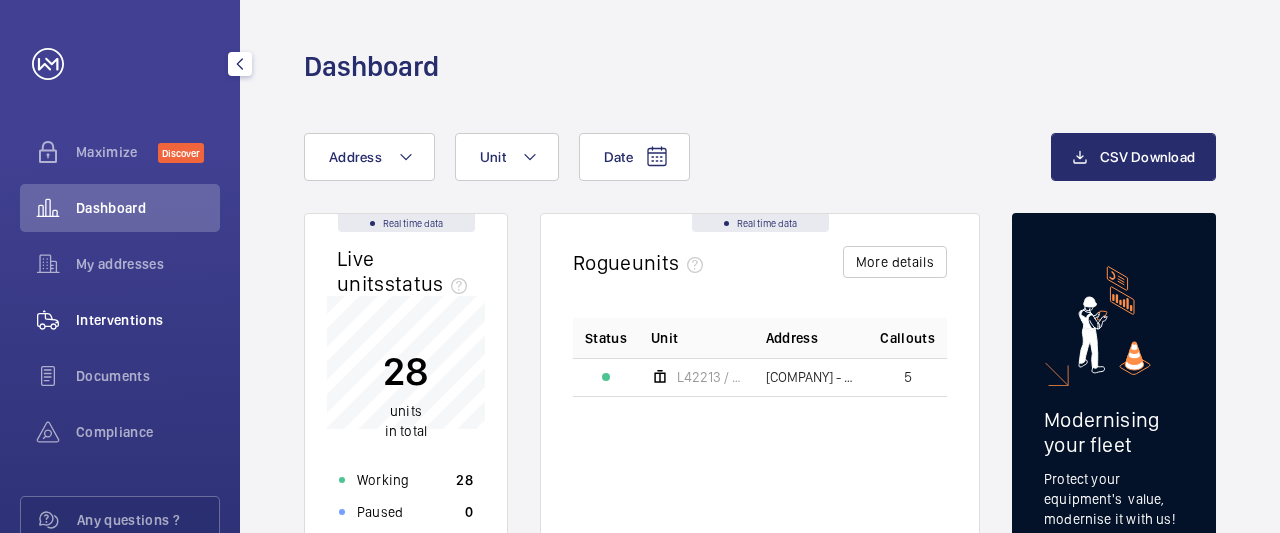 click on "Interventions" 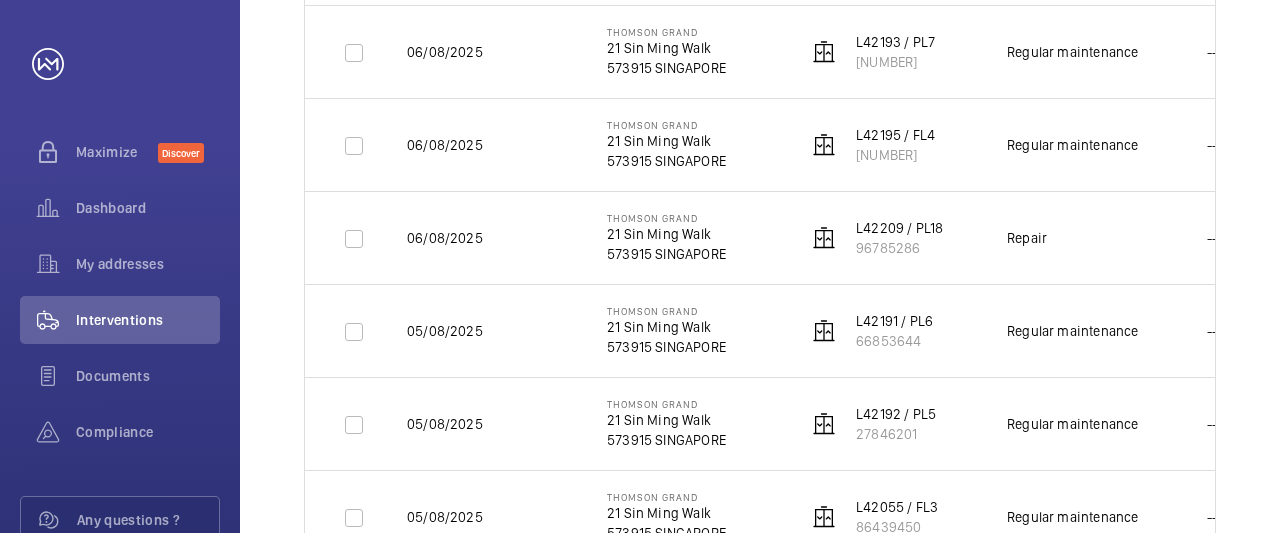 scroll, scrollTop: 580, scrollLeft: 0, axis: vertical 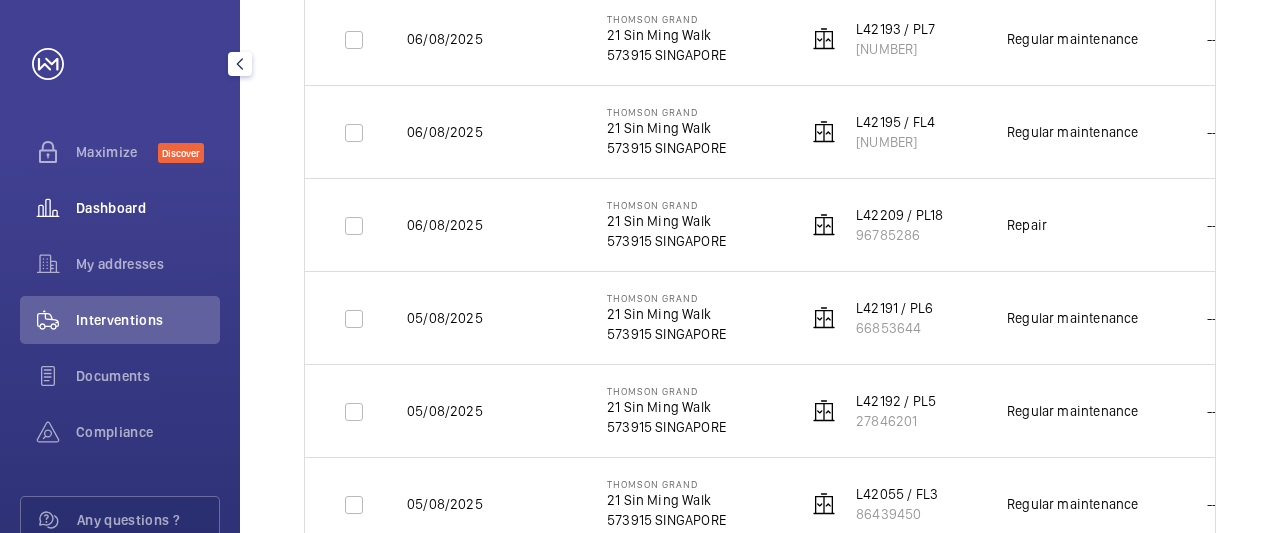 click on "Dashboard" 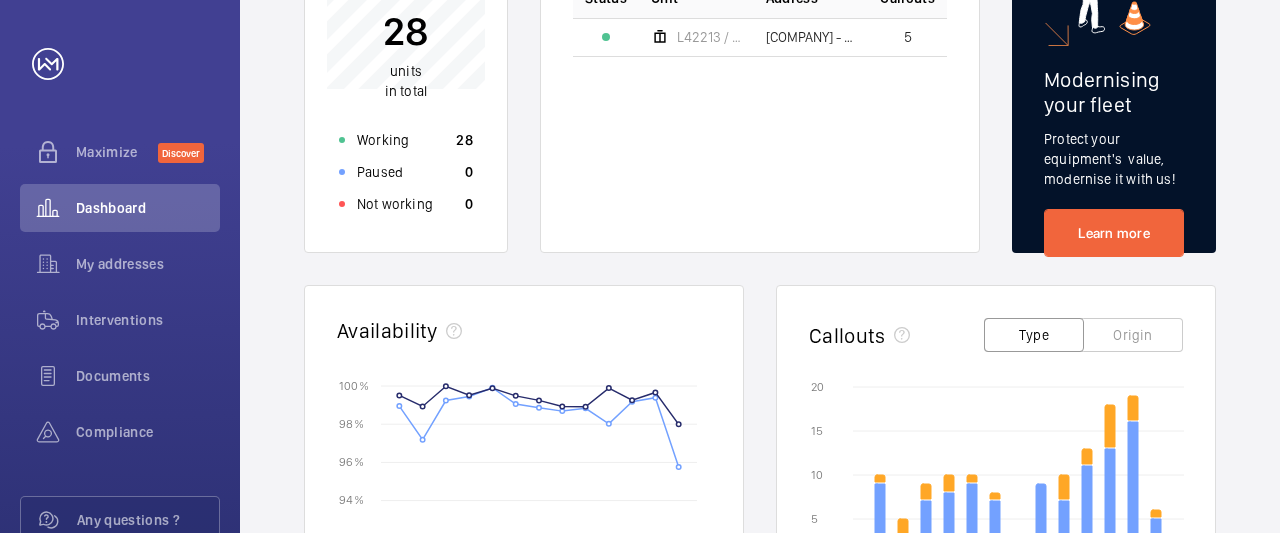 scroll, scrollTop: 456, scrollLeft: 0, axis: vertical 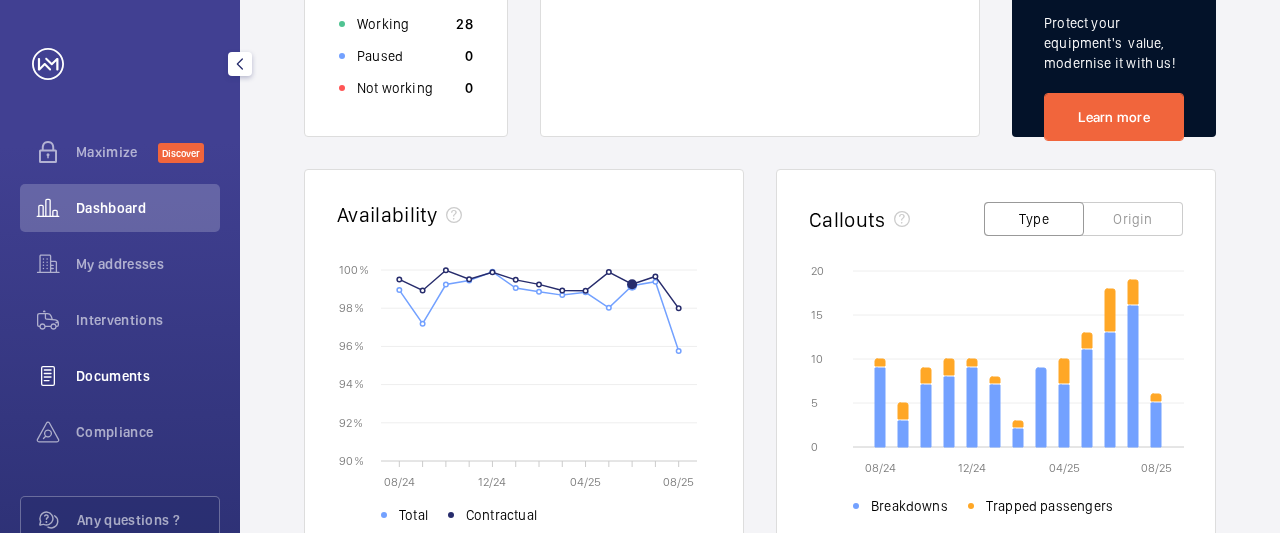 click on "Documents" 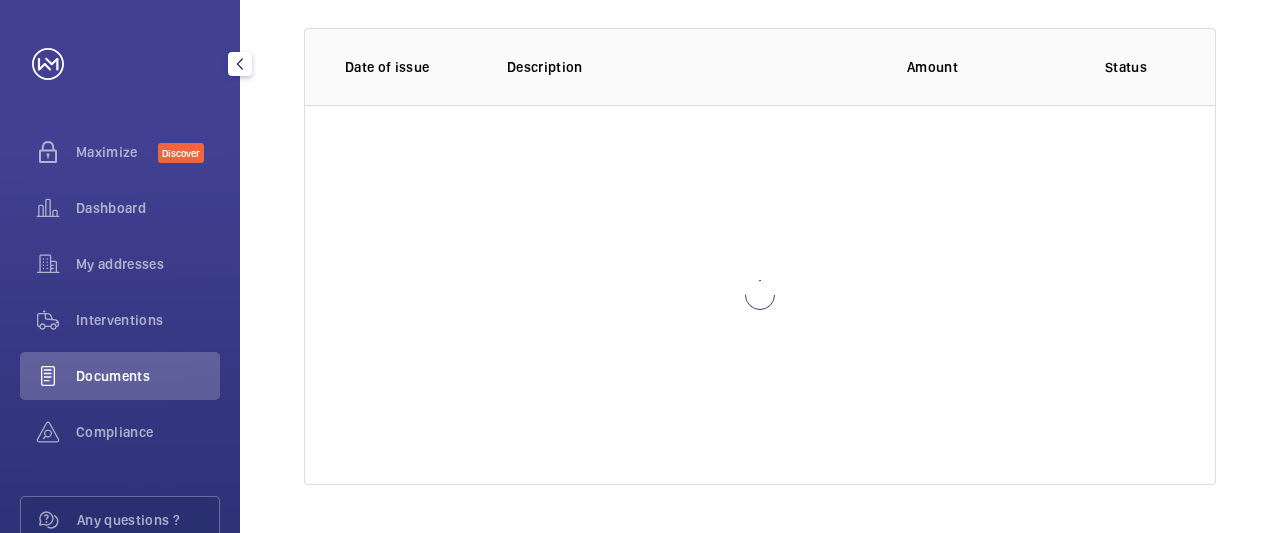 scroll, scrollTop: 0, scrollLeft: 0, axis: both 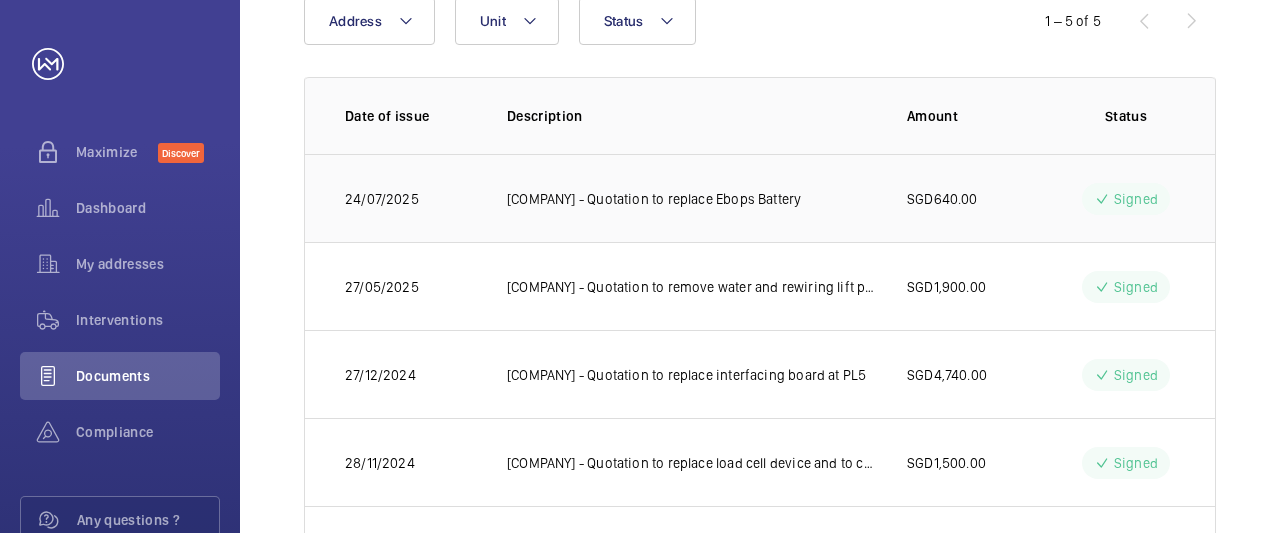click on "[COMPANY] - Quotation to replace Ebops Battery" 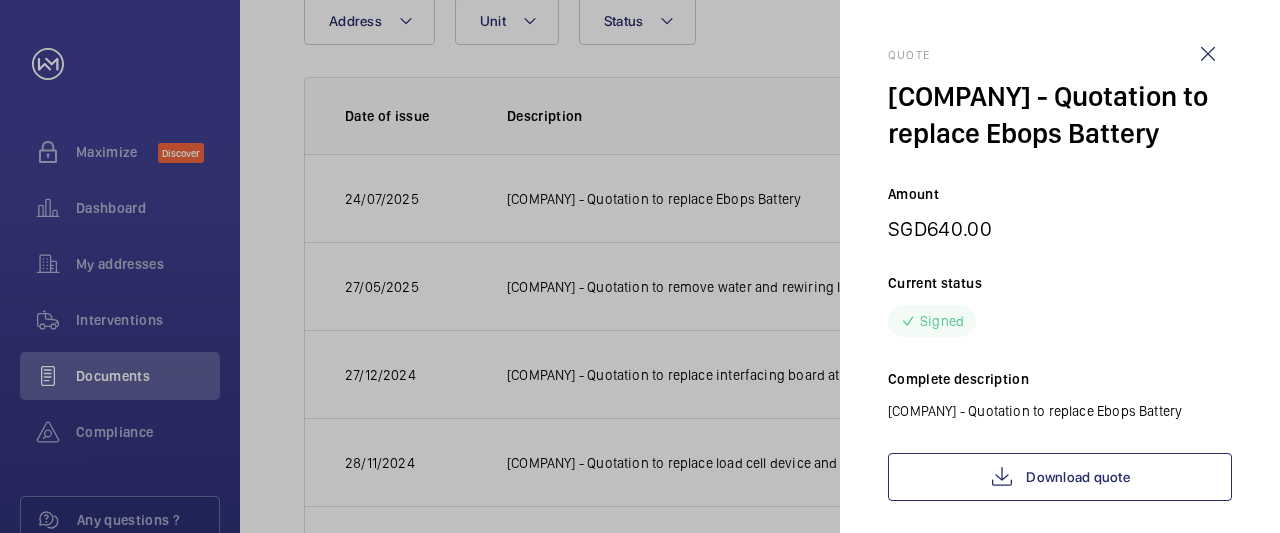 click 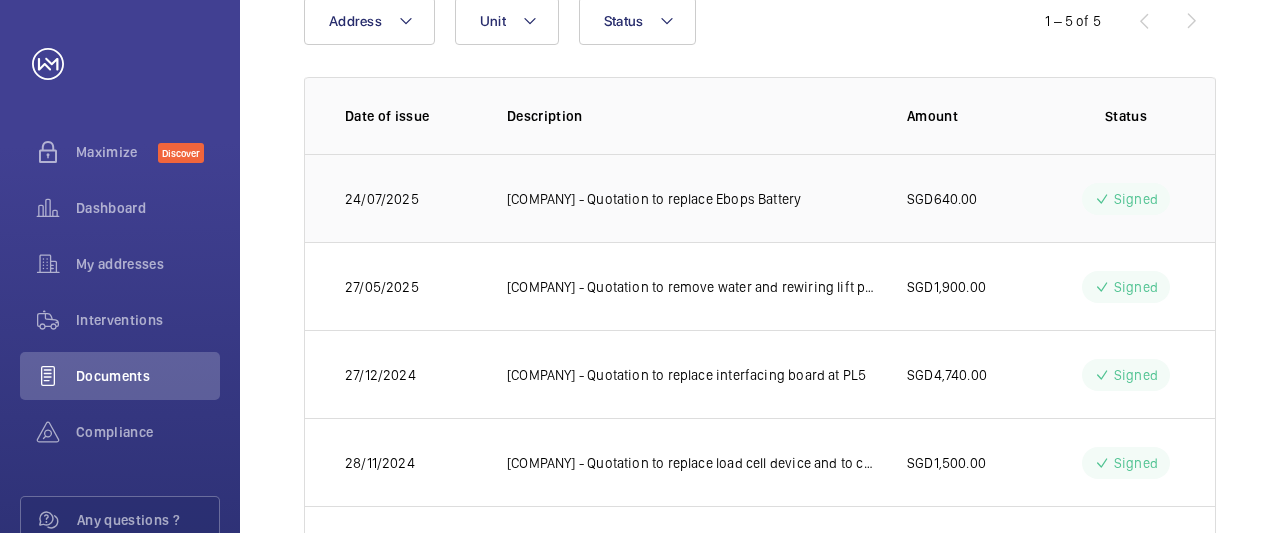 click on "[COMPANY] - Quotation to replace Ebops Battery" 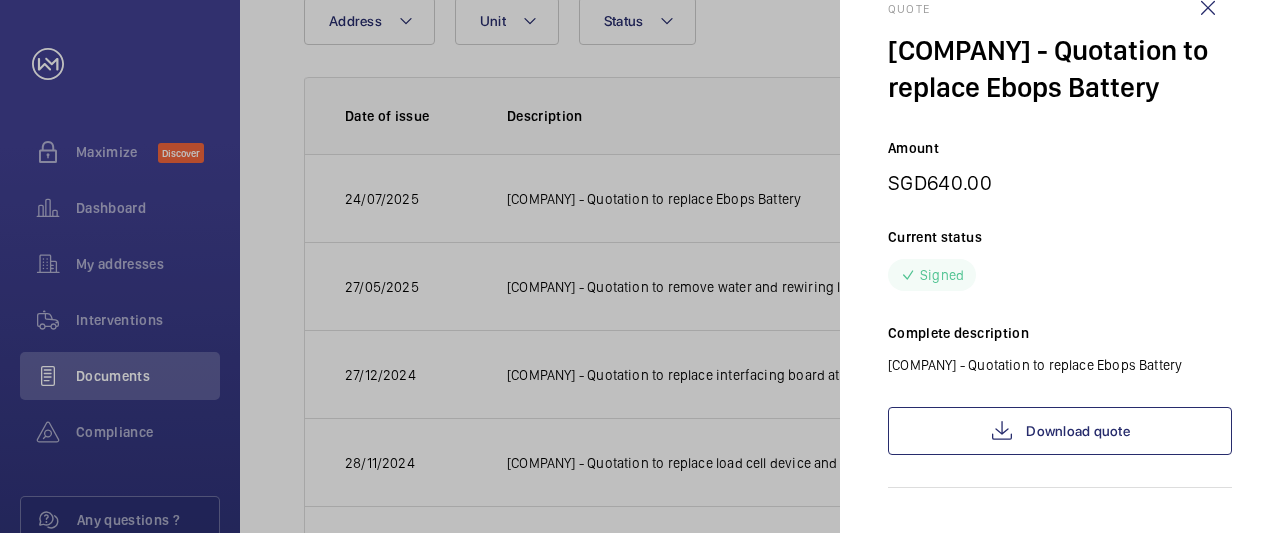 scroll, scrollTop: 80, scrollLeft: 0, axis: vertical 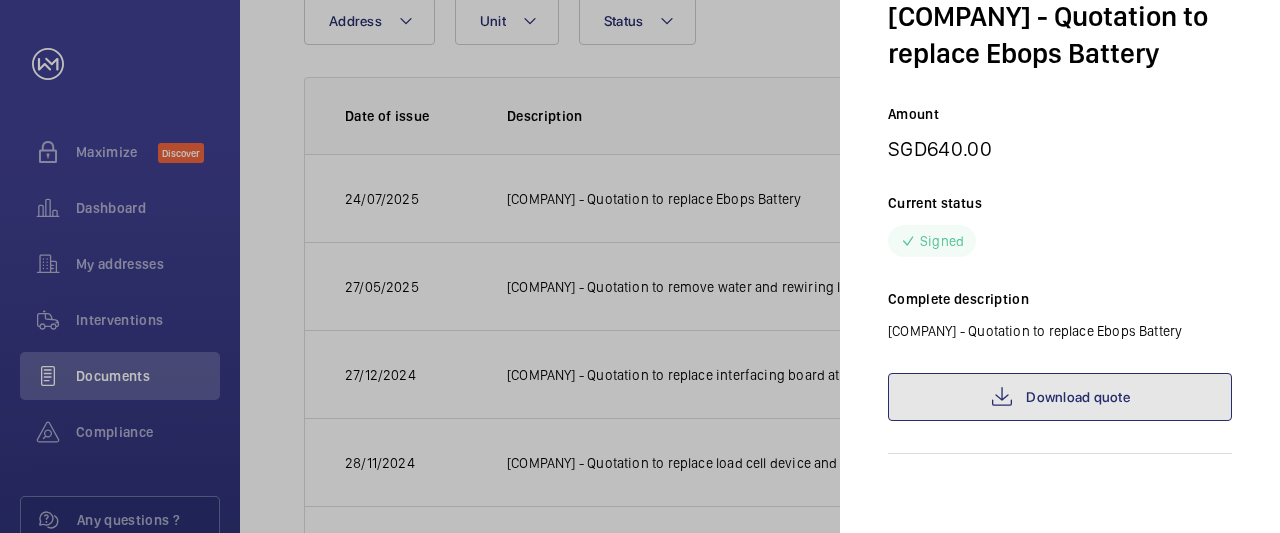click on "Download quote" 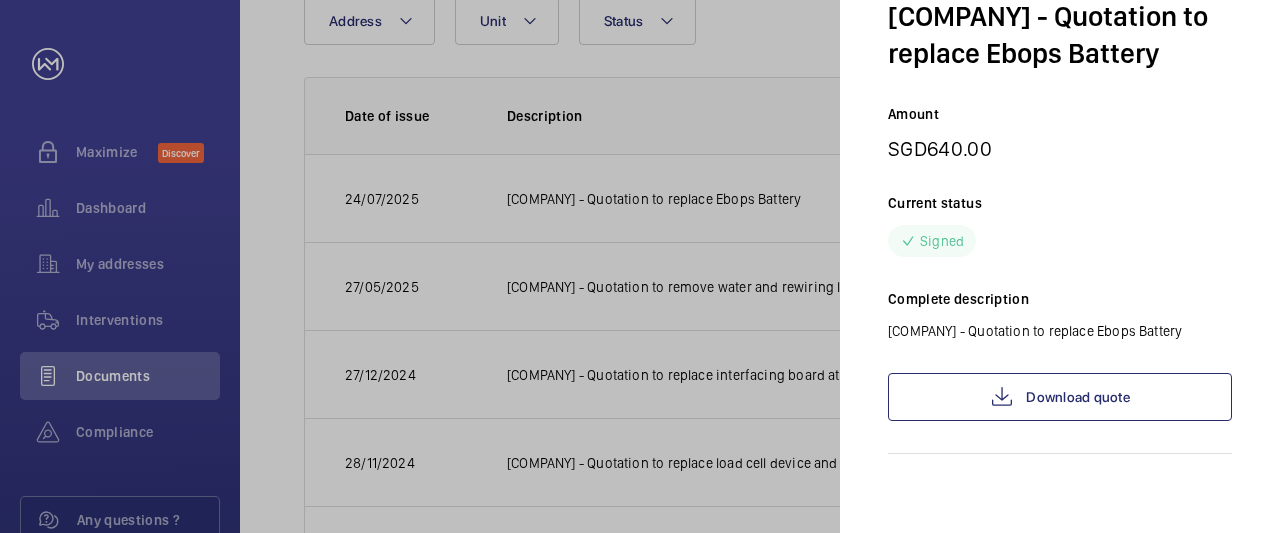 click 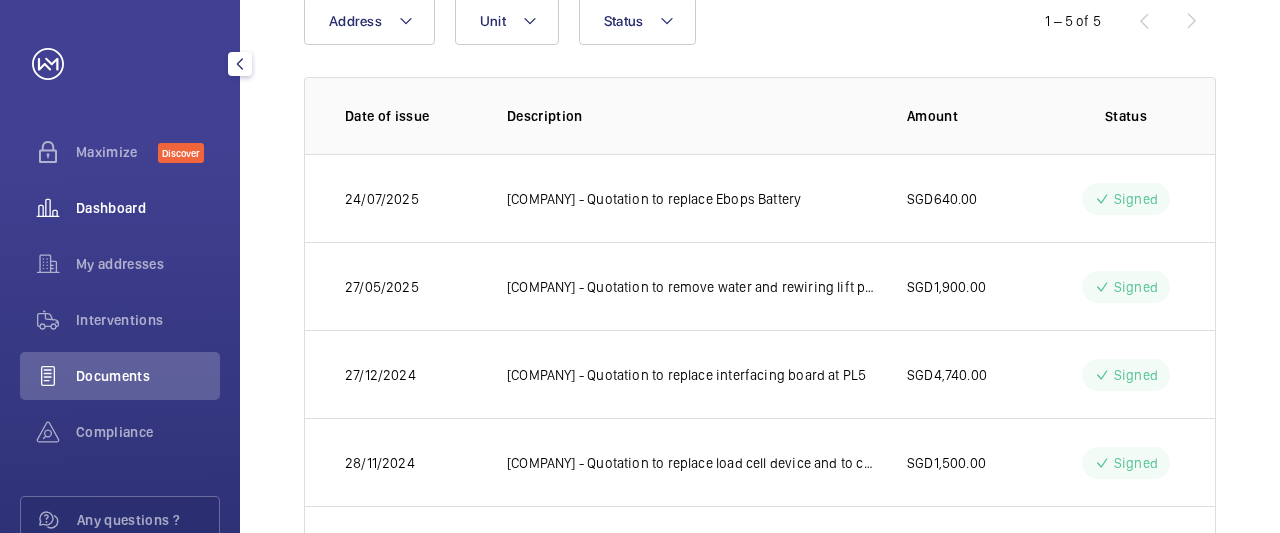 click on "Dashboard" 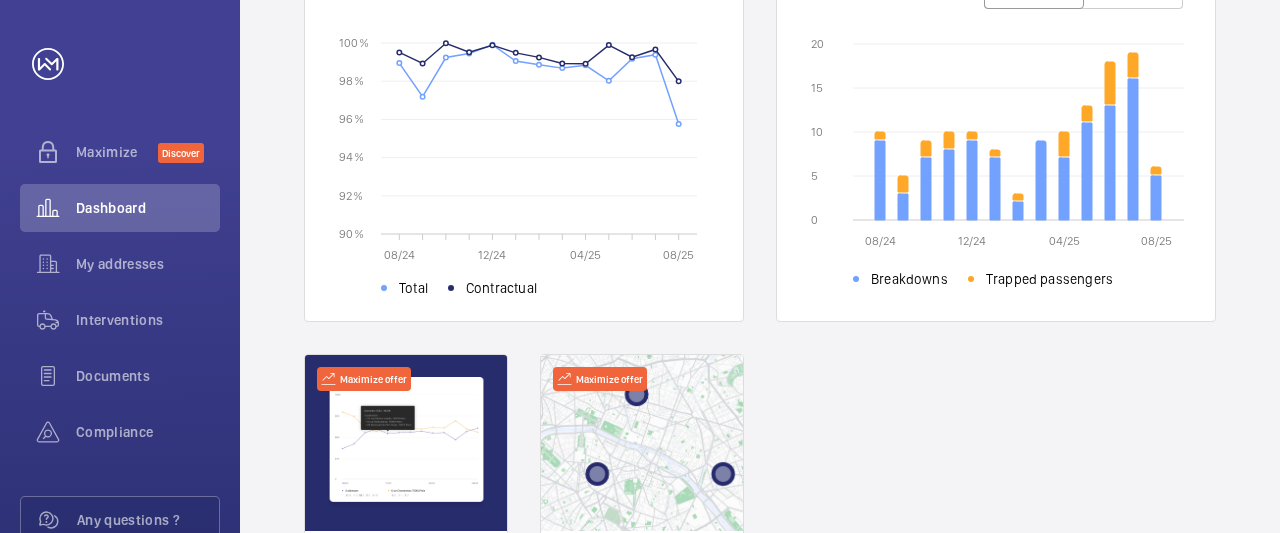 scroll, scrollTop: 688, scrollLeft: 0, axis: vertical 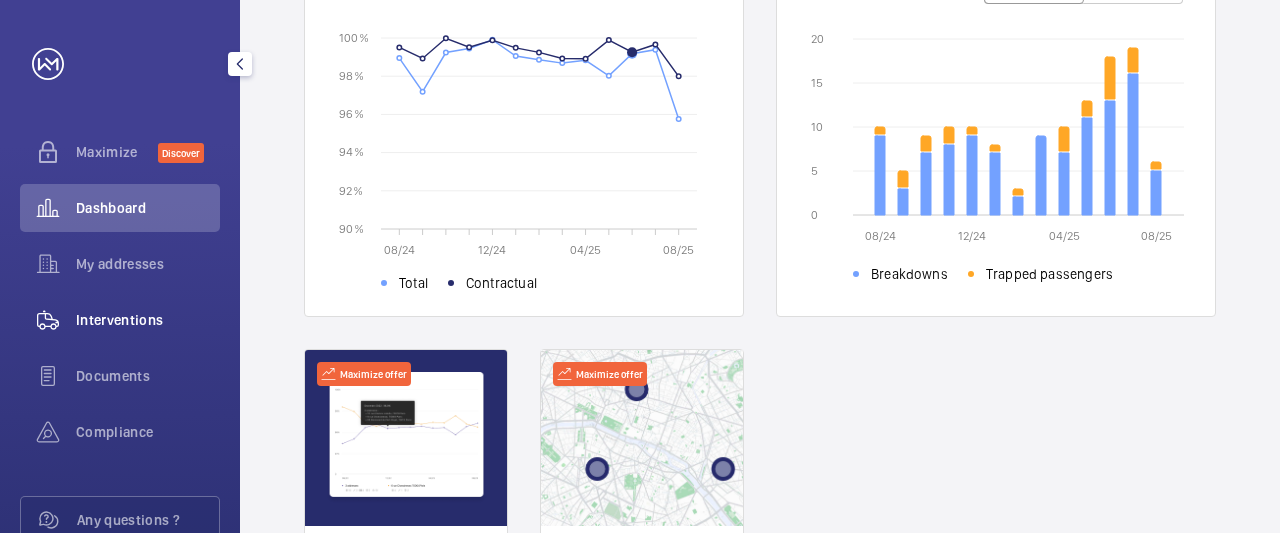 click on "Interventions" 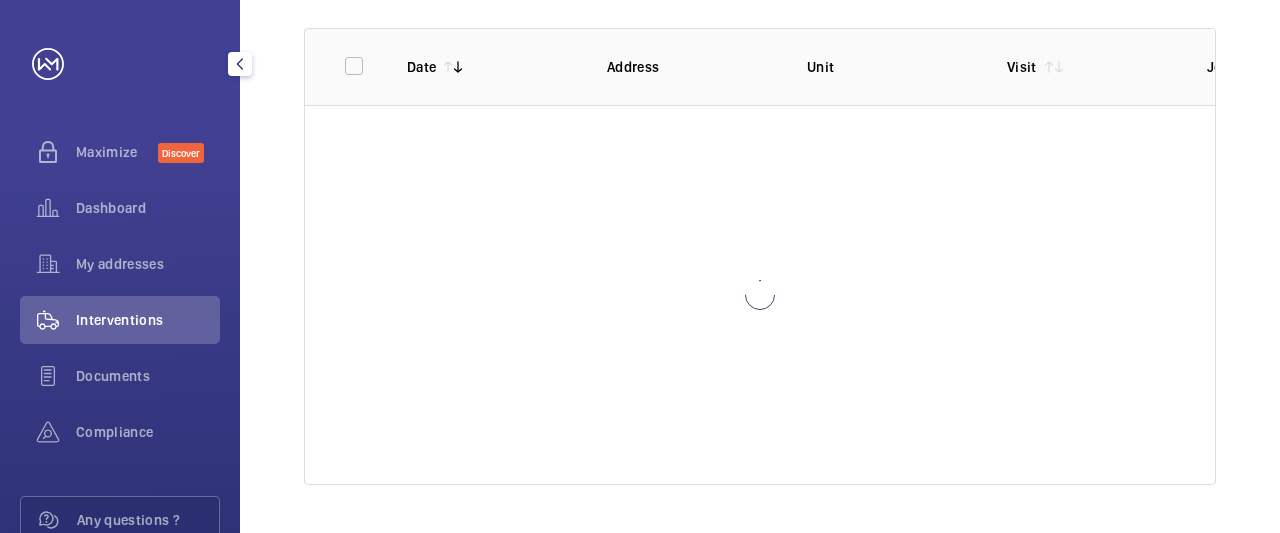 scroll, scrollTop: 280, scrollLeft: 0, axis: vertical 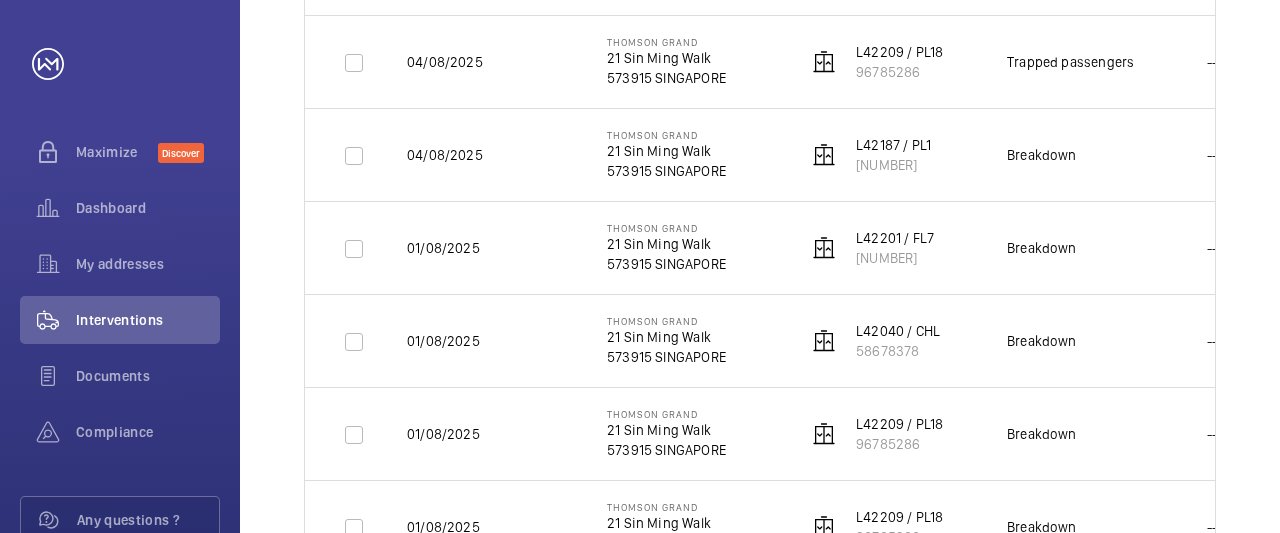 click on "L42040 / CHL" 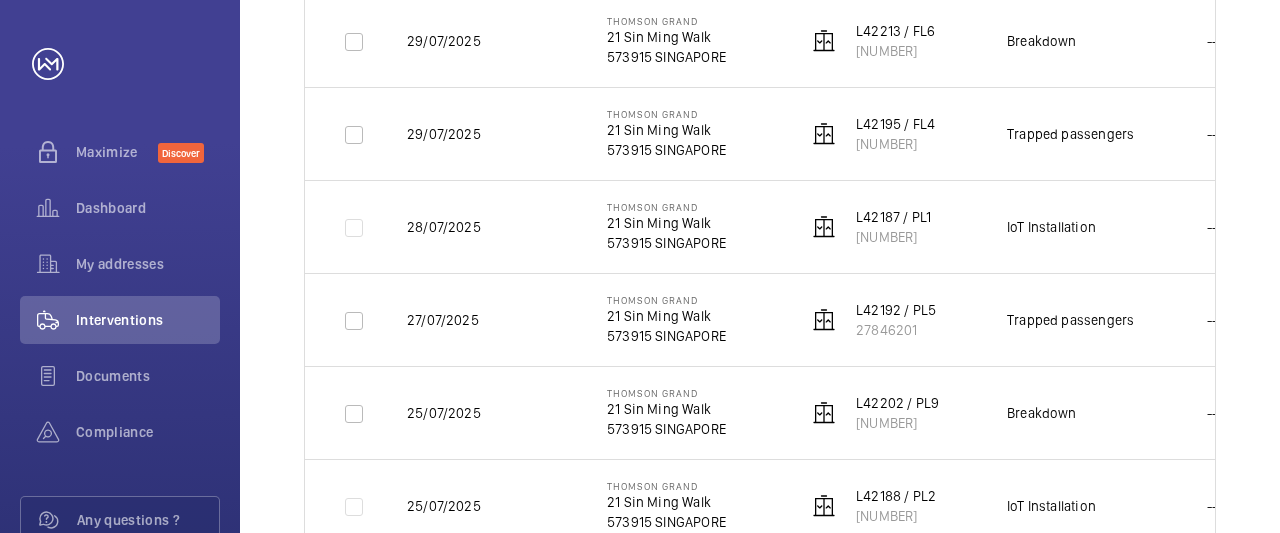 scroll, scrollTop: 2681, scrollLeft: 0, axis: vertical 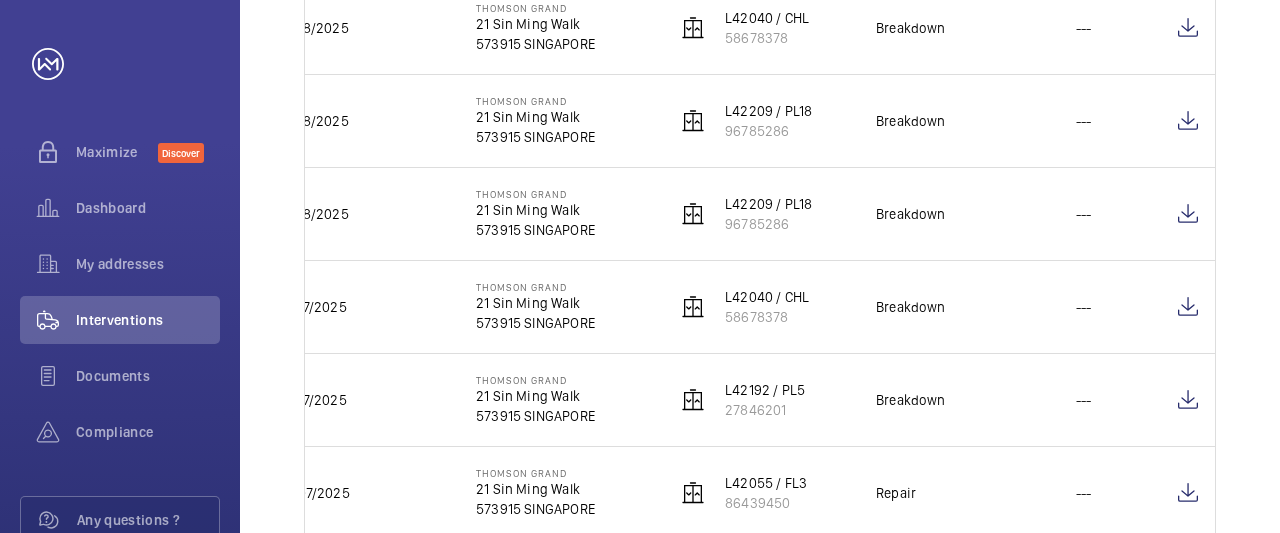 drag, startPoint x: 980, startPoint y: 408, endPoint x: 1075, endPoint y: 387, distance: 97.29337 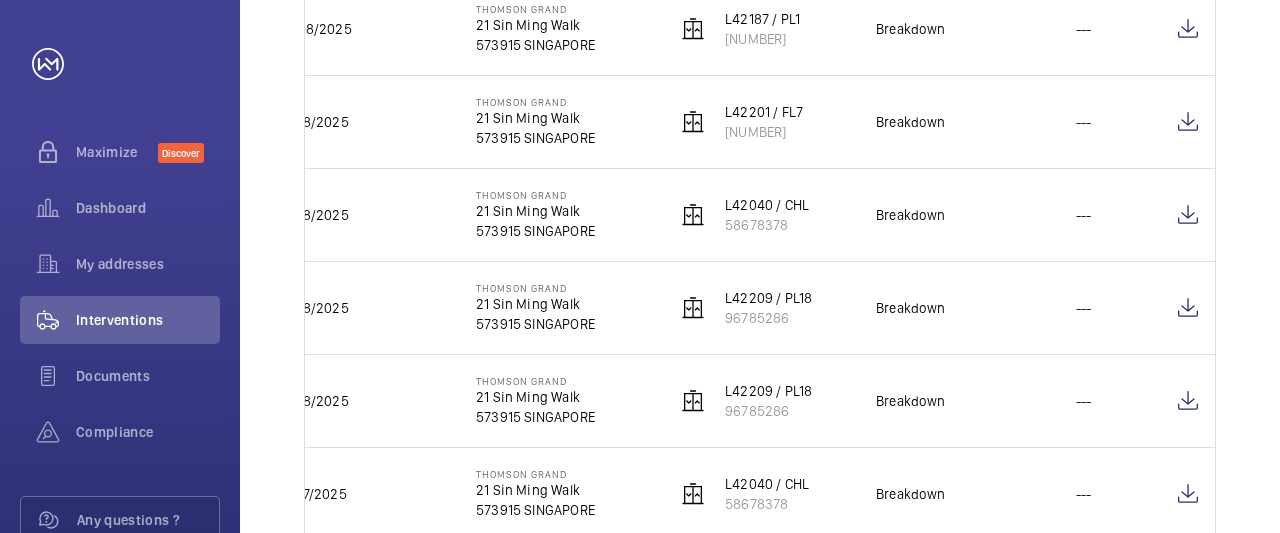 scroll, scrollTop: 1289, scrollLeft: 0, axis: vertical 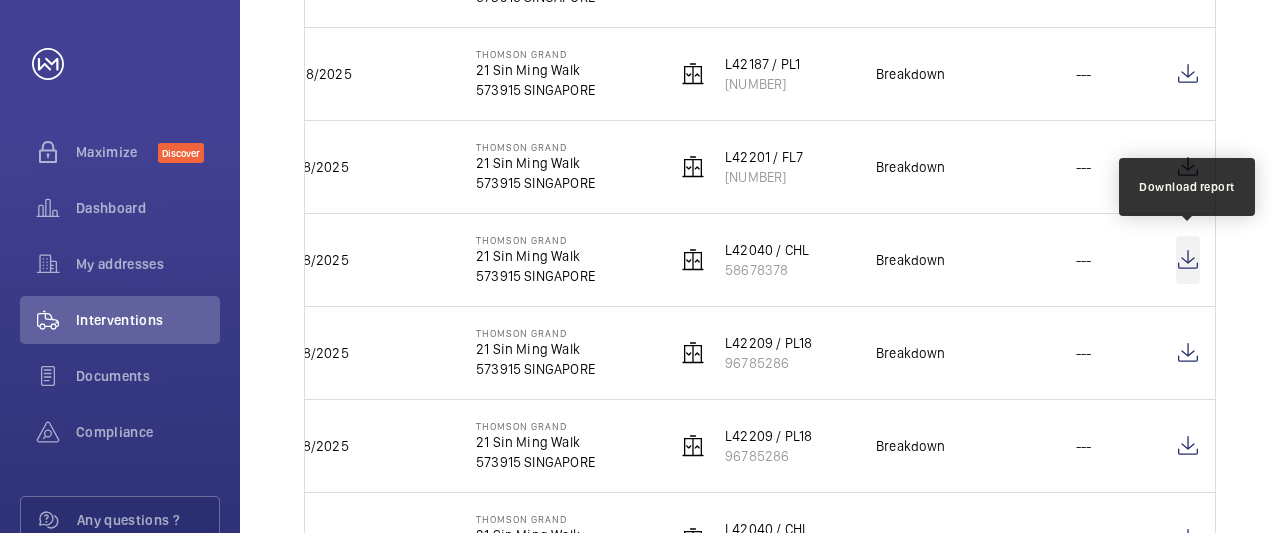 click 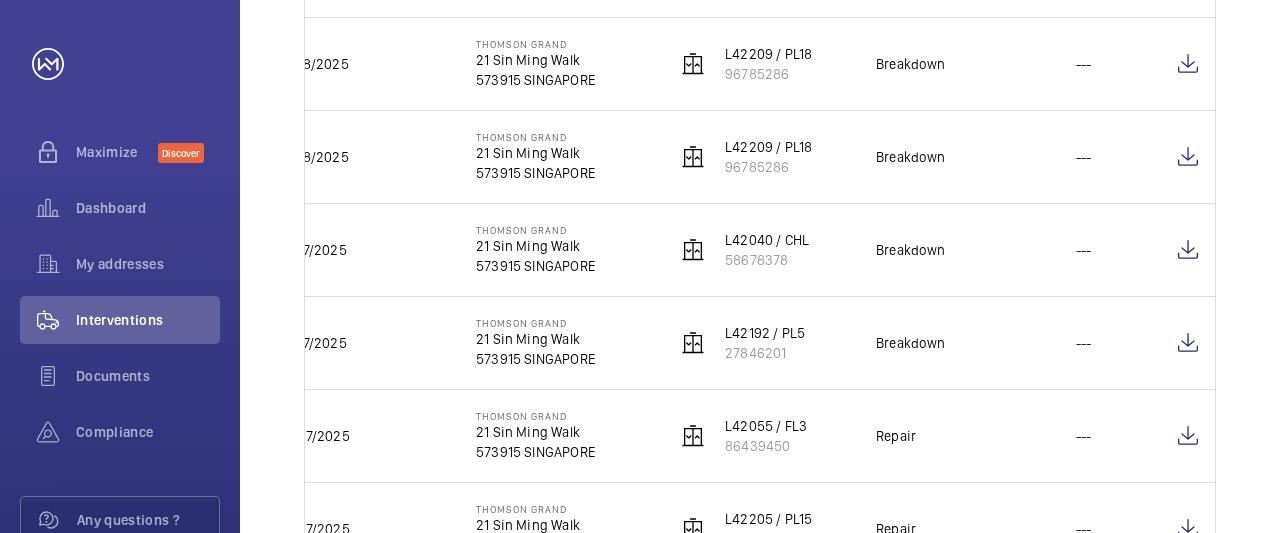 scroll, scrollTop: 1637, scrollLeft: 0, axis: vertical 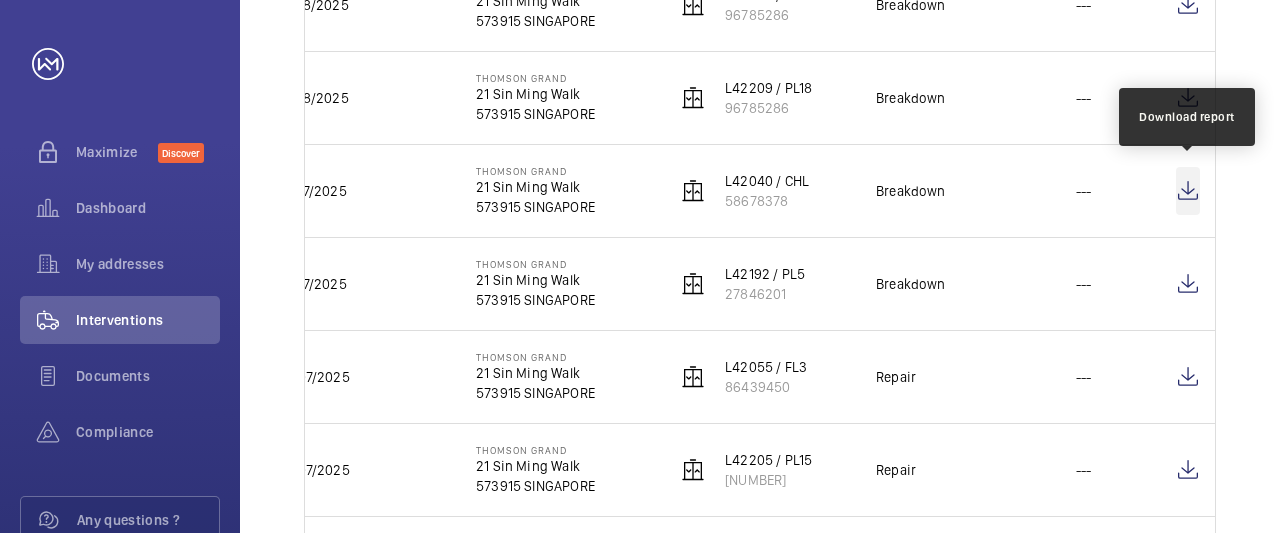 click 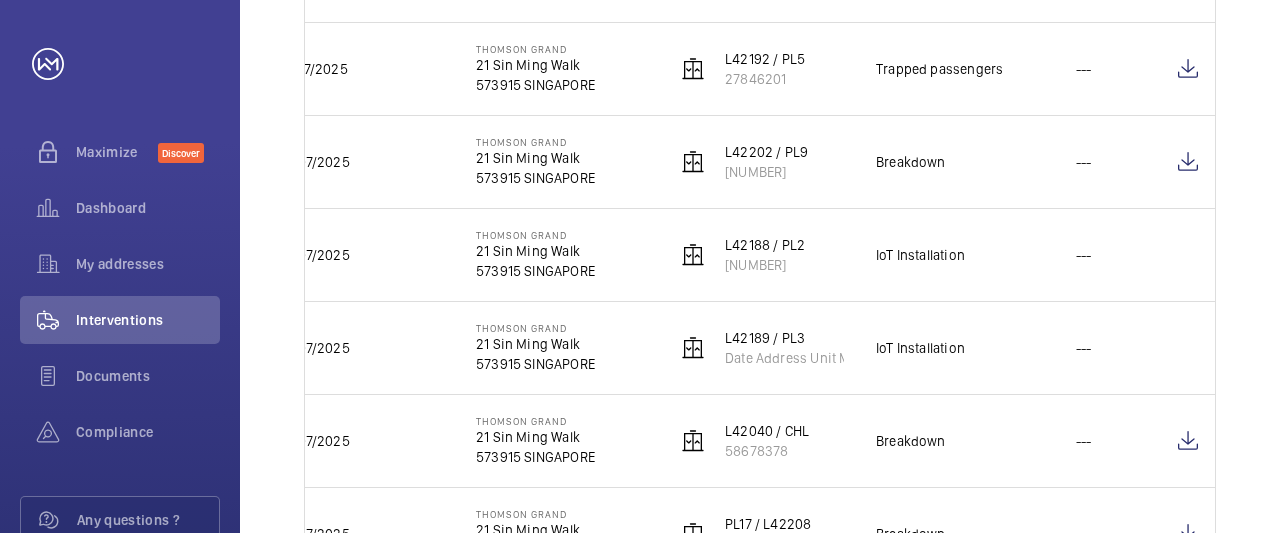 scroll, scrollTop: 2565, scrollLeft: 0, axis: vertical 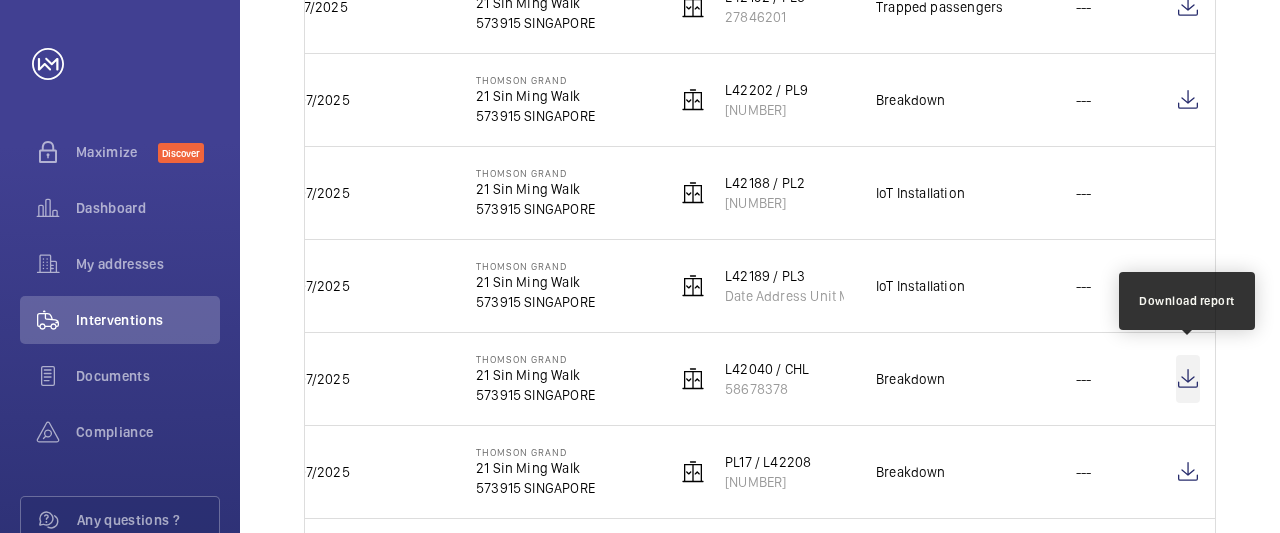 click 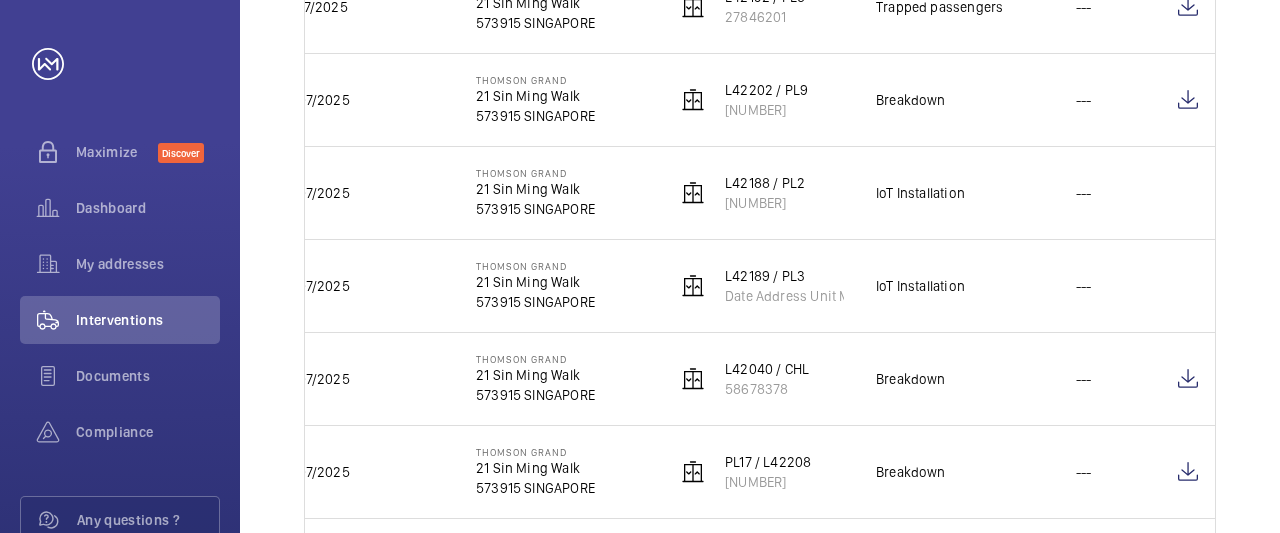 click on "Date Address Unit More filters  1 – 30 of 644  Date Address Unit Visit Job Id Report  [DATE]   [COMPANY]   [NUMBER] [STREET]   573915 SINGAPORE   L42187 / PL1   [NUMBER]    Repair   ---   [DATE]   [COMPANY]   [NUMBER] [STREET]   573915 SINGAPORE   L42194 / PL8   [NUMBER]    Regular maintenance   ---   [DATE]   [COMPANY]   [NUMBER] [STREET]   573915 SINGAPORE   L42193 / PL7   [NUMBER]    Regular maintenance   ---   [DATE]   [COMPANY]   [NUMBER] [STREET]   573915 SINGAPORE   L42195 / FL4   [NUMBER]    Regular maintenance   ---   [DATE]   [COMPANY]   [NUMBER] [STREET]   573915 SINGAPORE   L42209 / PL18   [NUMBER]    Repair   ---   [DATE]   [COMPANY]   [NUMBER] [STREET]   573915 SINGAPORE   L42191 / PL6   [NUMBER]    Regular maintenance   ---   [DATE]   [COMPANY]   [NUMBER] [STREET]   573915 SINGAPORE   L42192 / PL5   [NUMBER]    Regular maintenance   ---   [DATE]   [COMPANY]   [NUMBER] [STREET]   573915 SINGAPORE   L42055 / FL3   [NUMBER]   ---   ---" 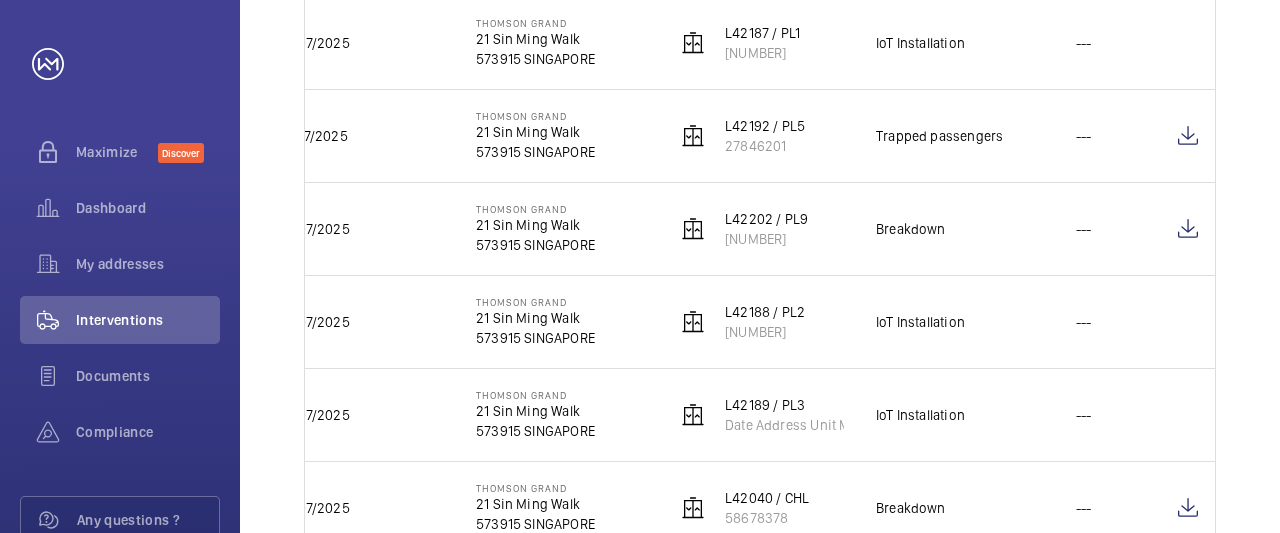 scroll, scrollTop: 2681, scrollLeft: 0, axis: vertical 